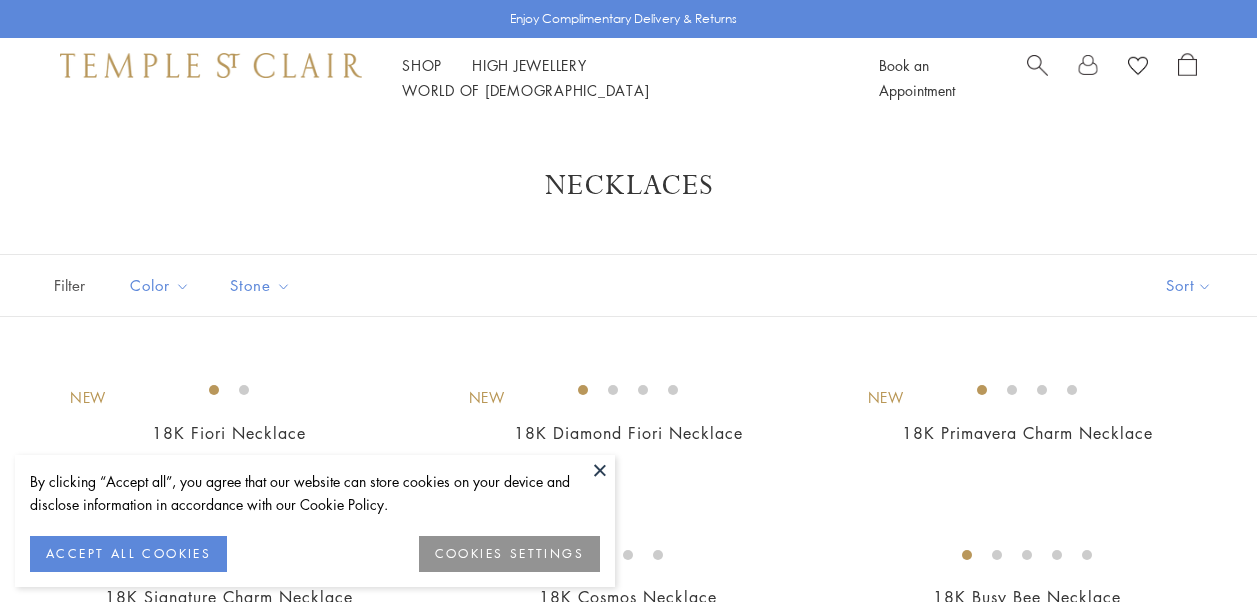 scroll, scrollTop: 0, scrollLeft: 0, axis: both 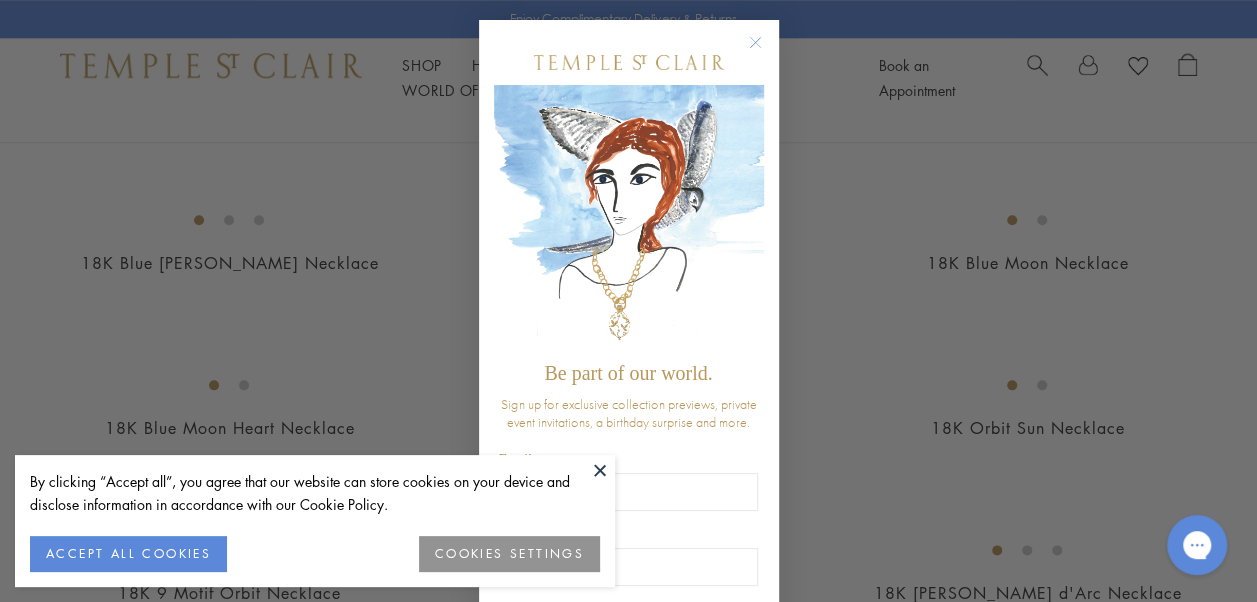 click at bounding box center [600, 470] 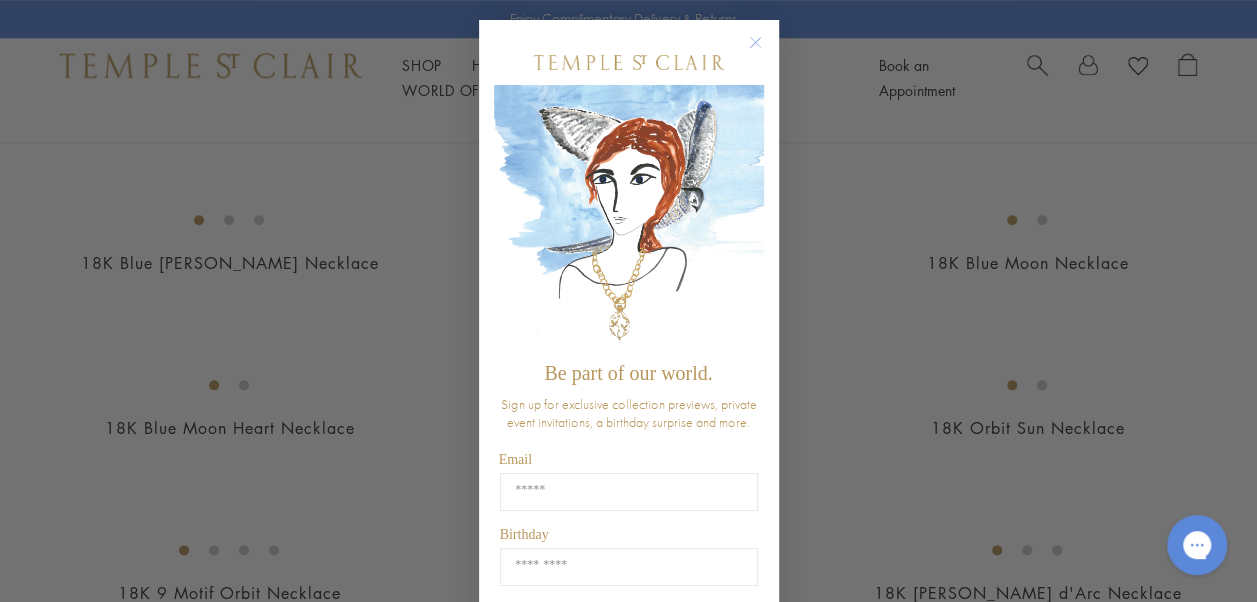 click 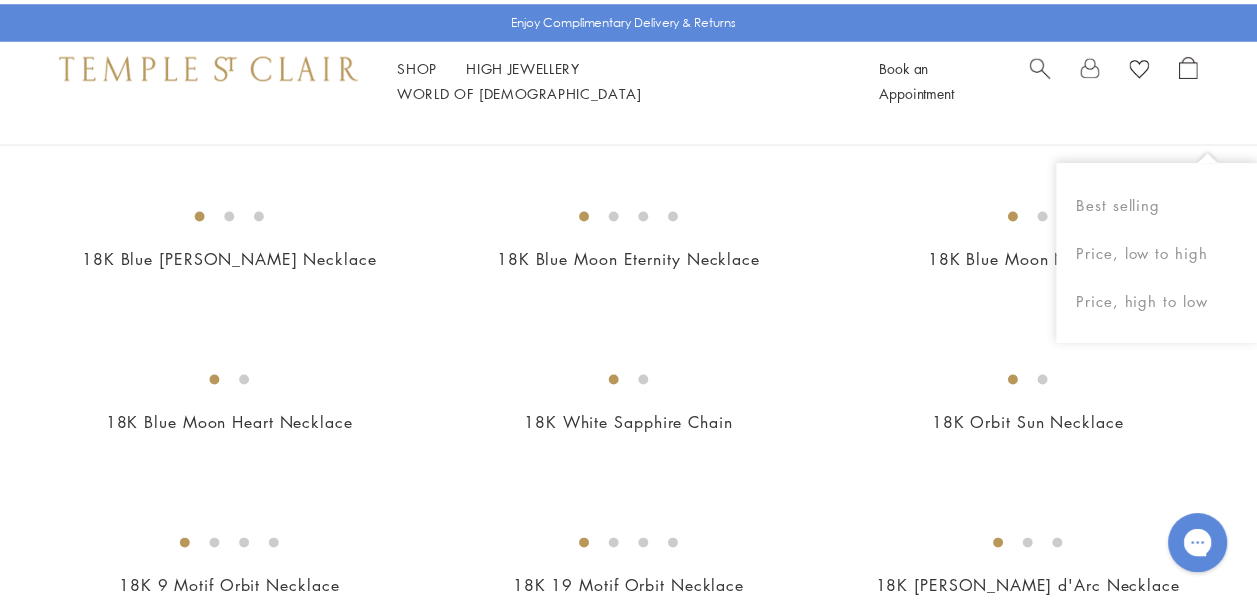 scroll, scrollTop: 994, scrollLeft: 0, axis: vertical 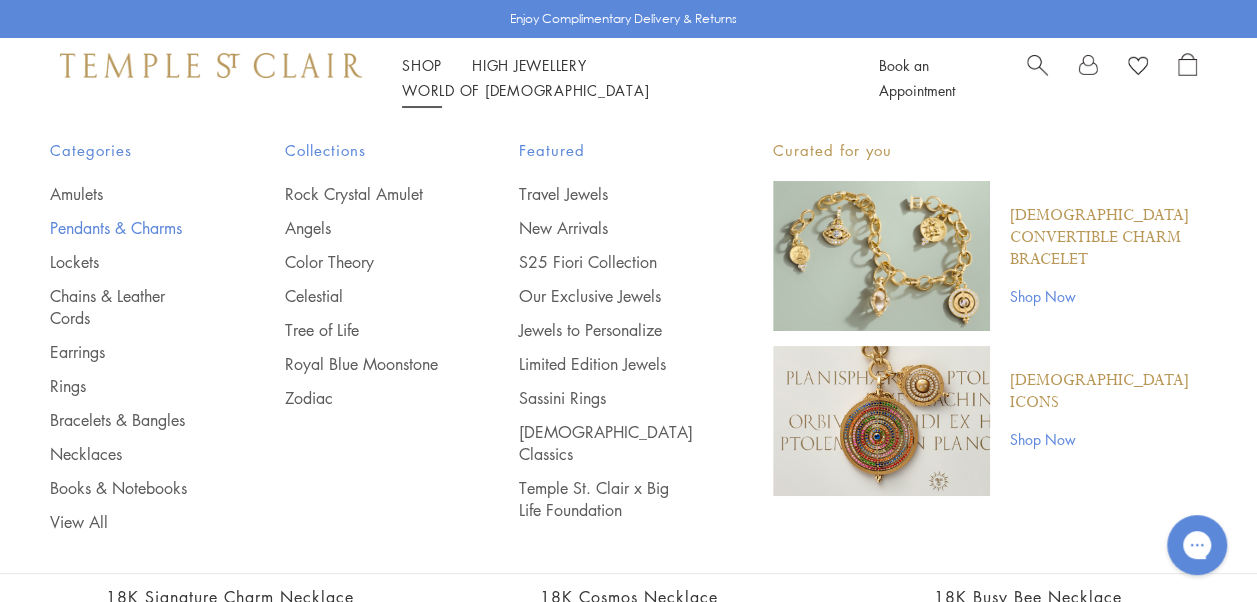 click on "Pendants & Charms" at bounding box center [127, 228] 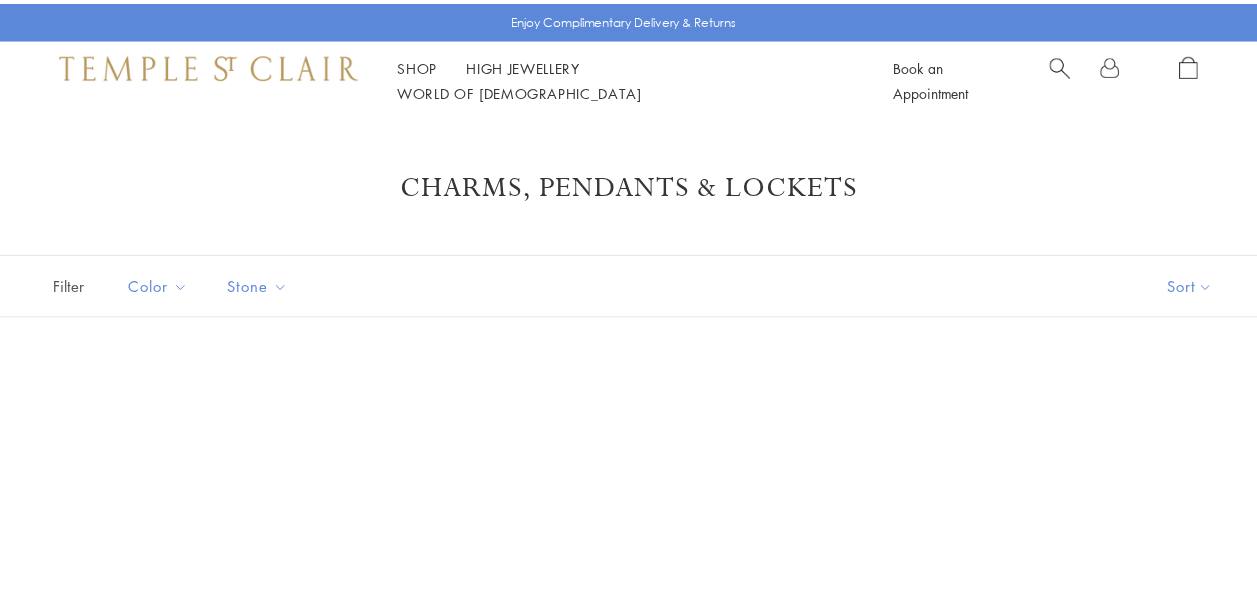 scroll, scrollTop: 0, scrollLeft: 0, axis: both 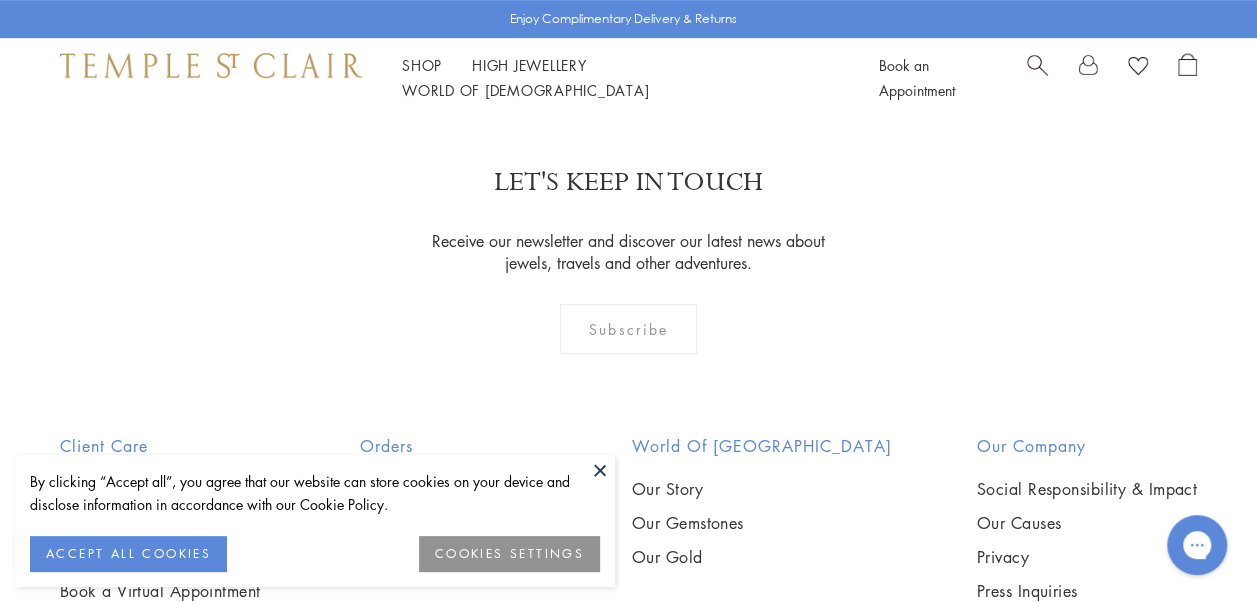click at bounding box center (600, 470) 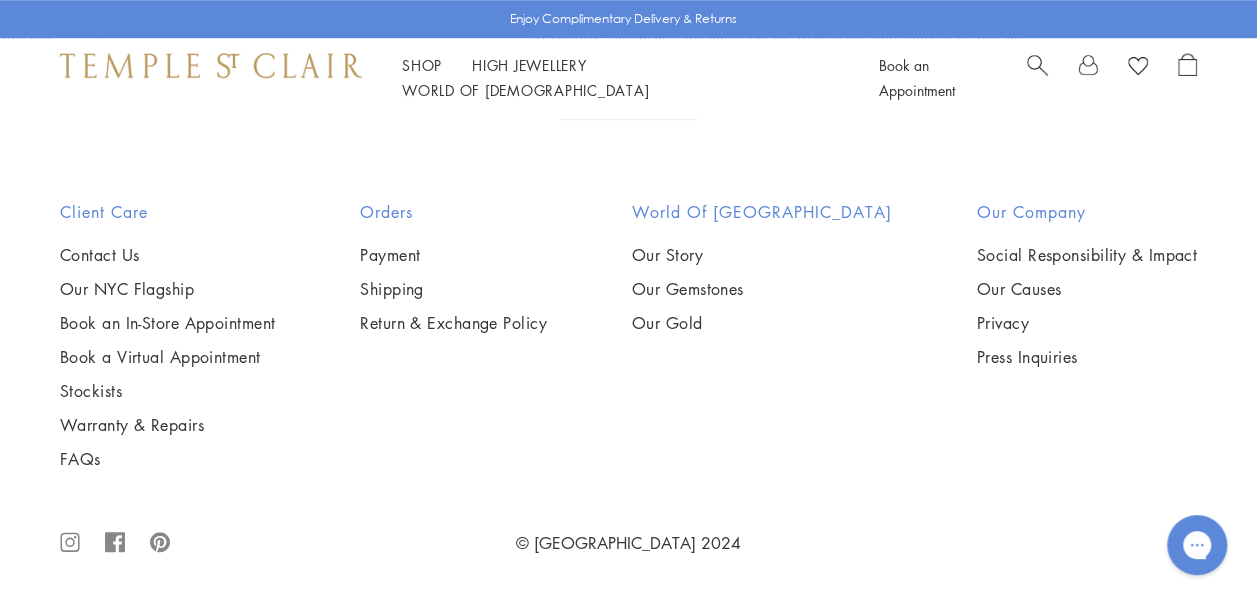 scroll, scrollTop: 6438, scrollLeft: 0, axis: vertical 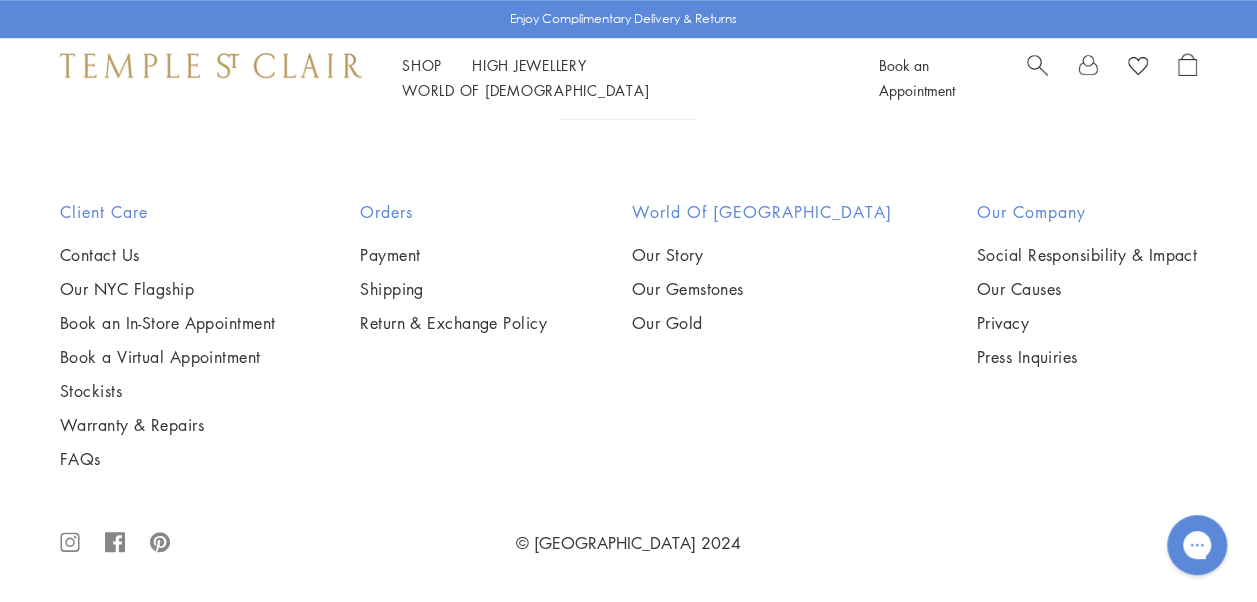 click at bounding box center (0, 0) 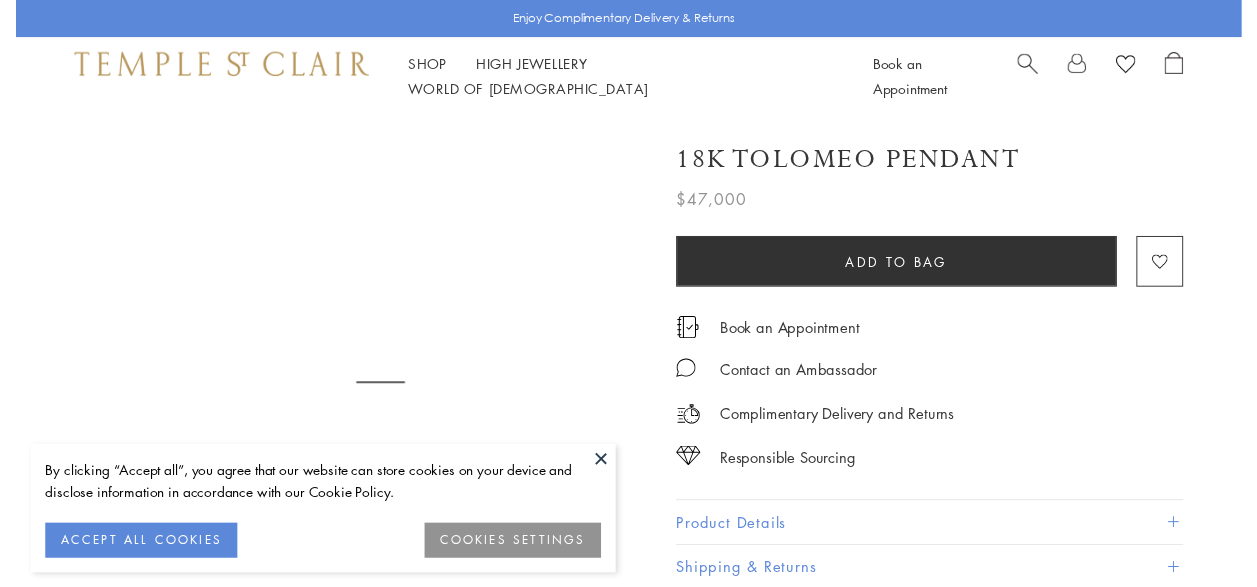 scroll, scrollTop: 0, scrollLeft: 0, axis: both 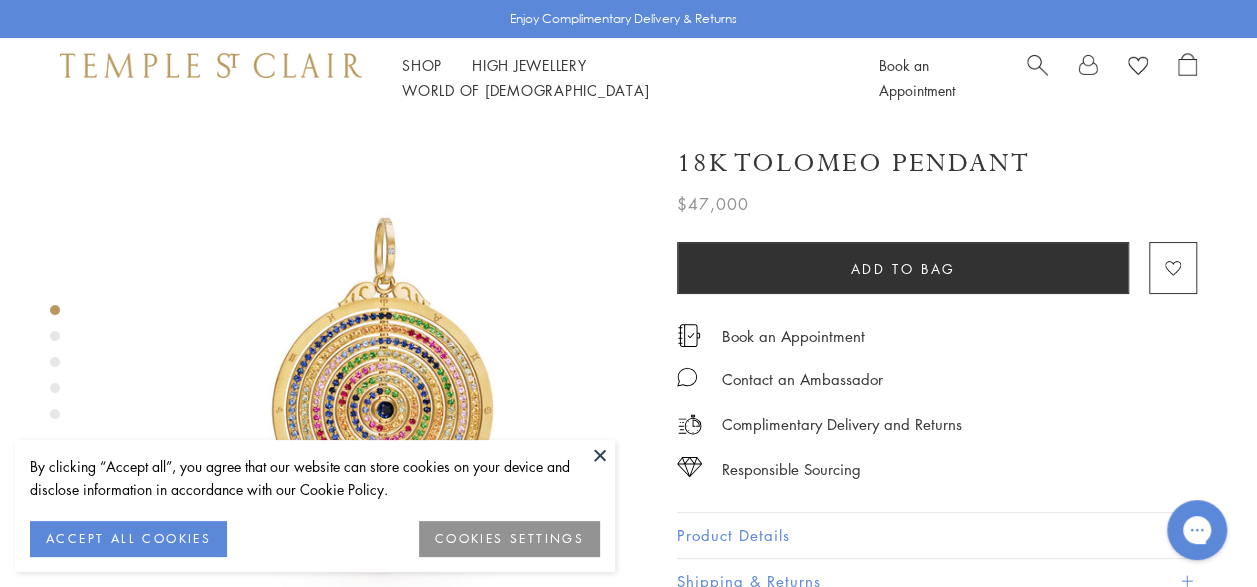 click at bounding box center [600, 455] 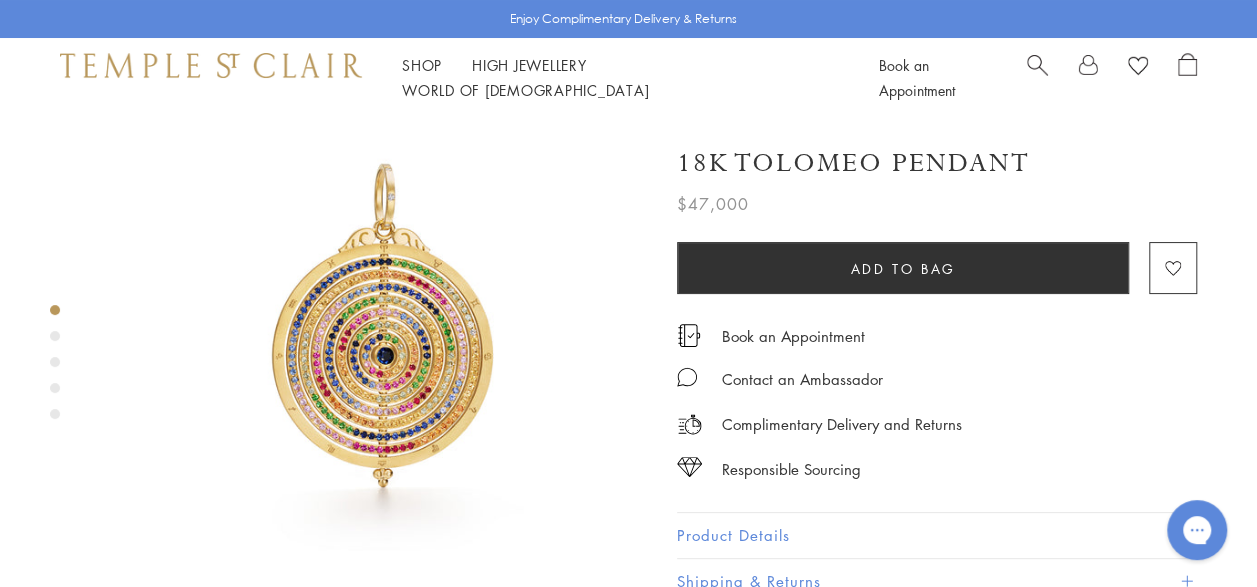 scroll, scrollTop: 42, scrollLeft: 0, axis: vertical 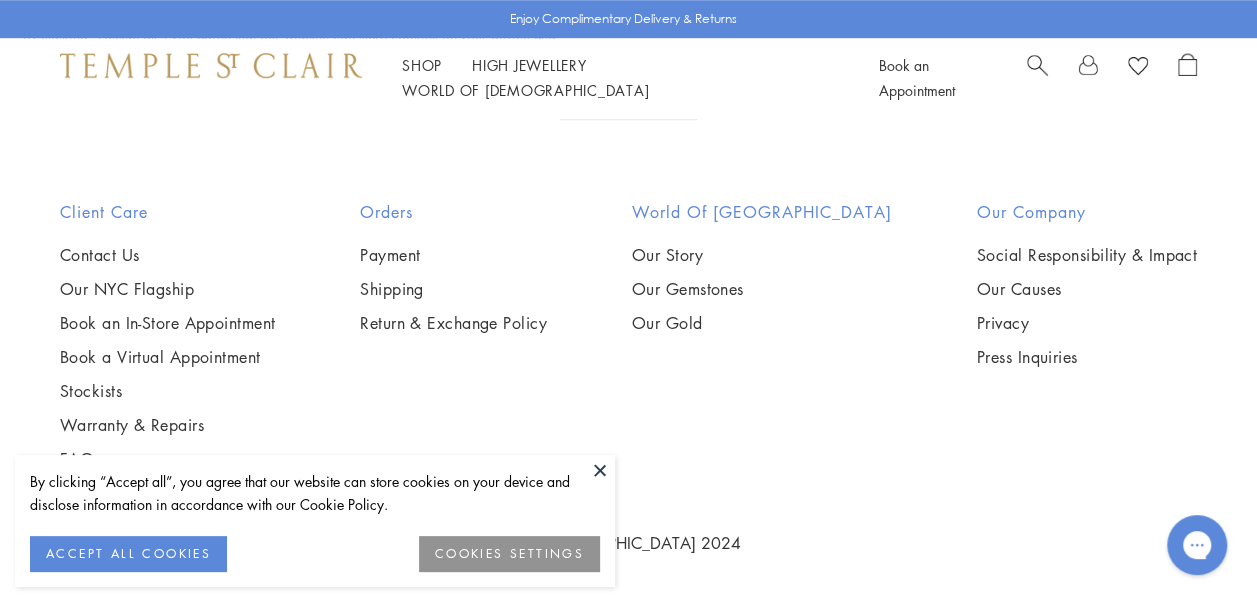 click at bounding box center (600, 470) 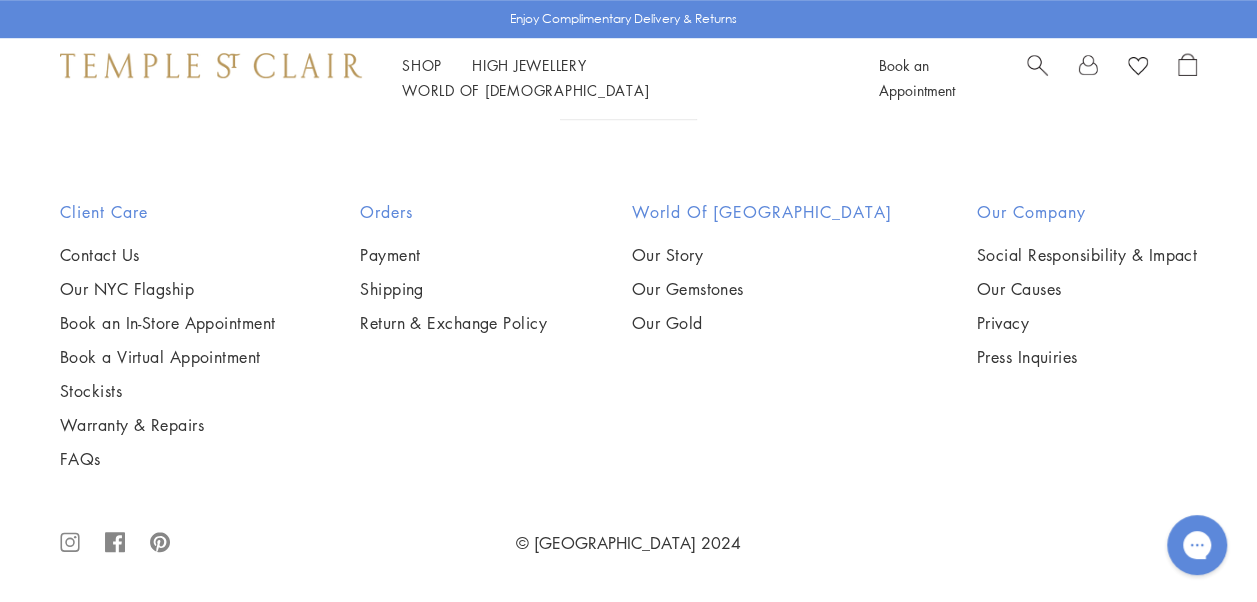 scroll, scrollTop: 11206, scrollLeft: 0, axis: vertical 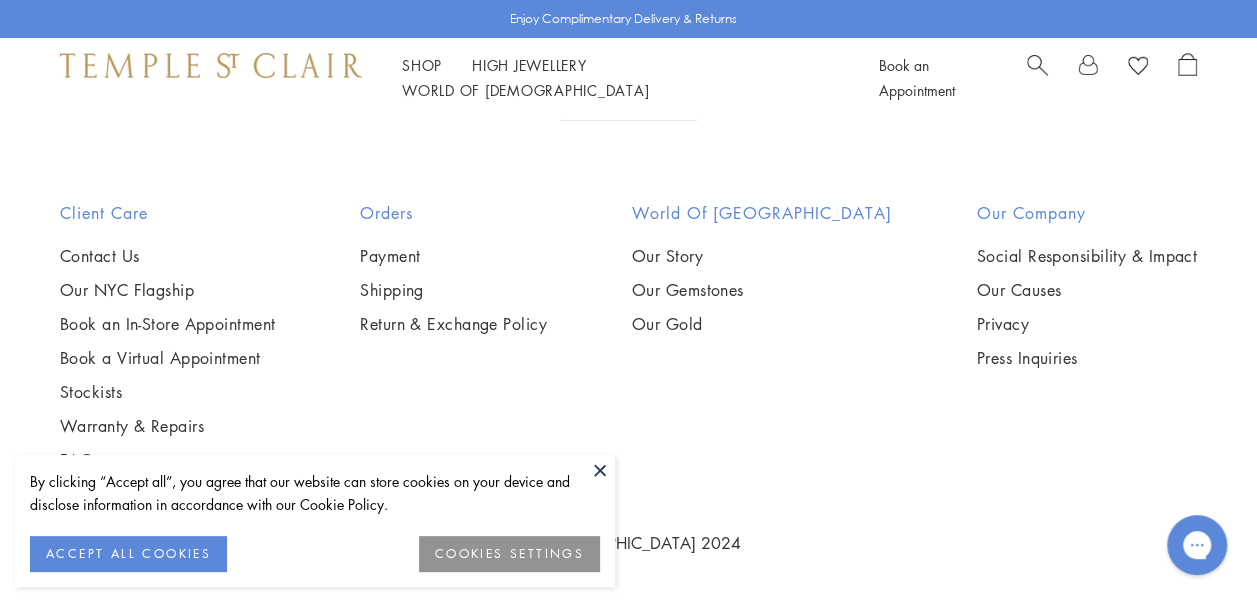 click on "3" at bounding box center [694, -228] 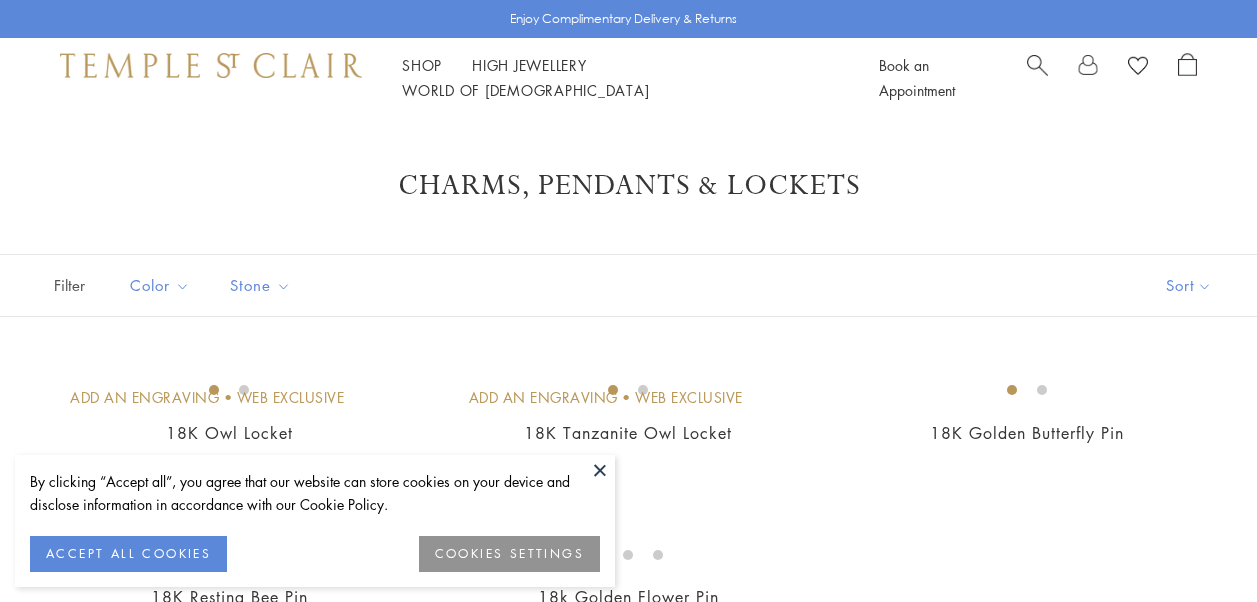 scroll, scrollTop: 0, scrollLeft: 0, axis: both 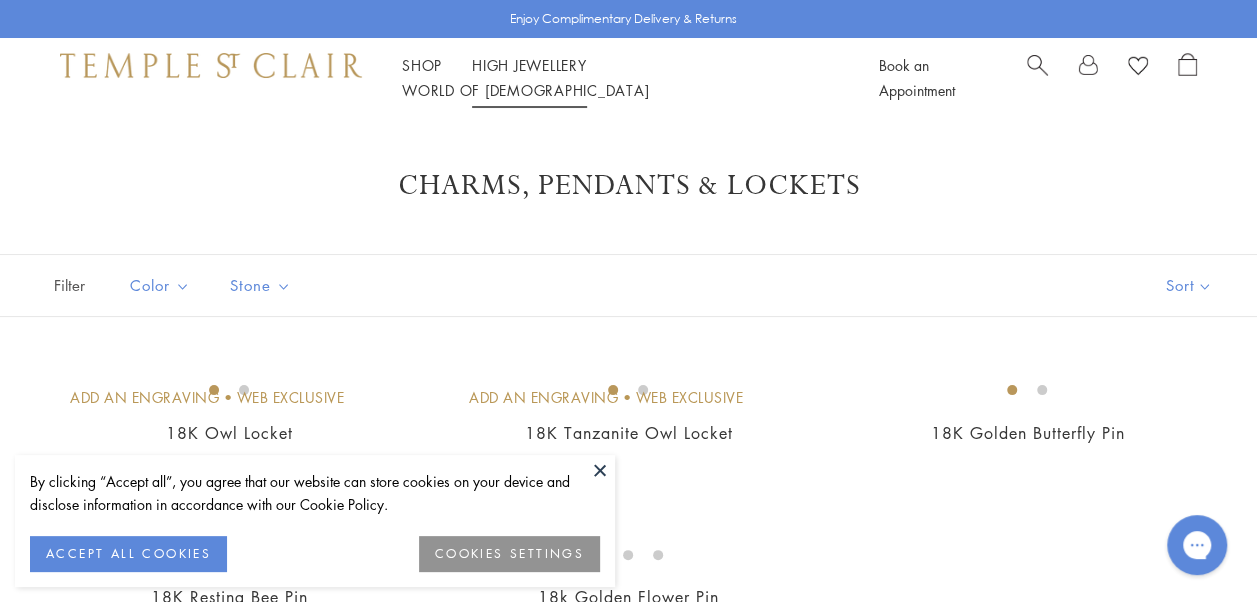 click on "High Jewellery High Jewellery" at bounding box center [529, 65] 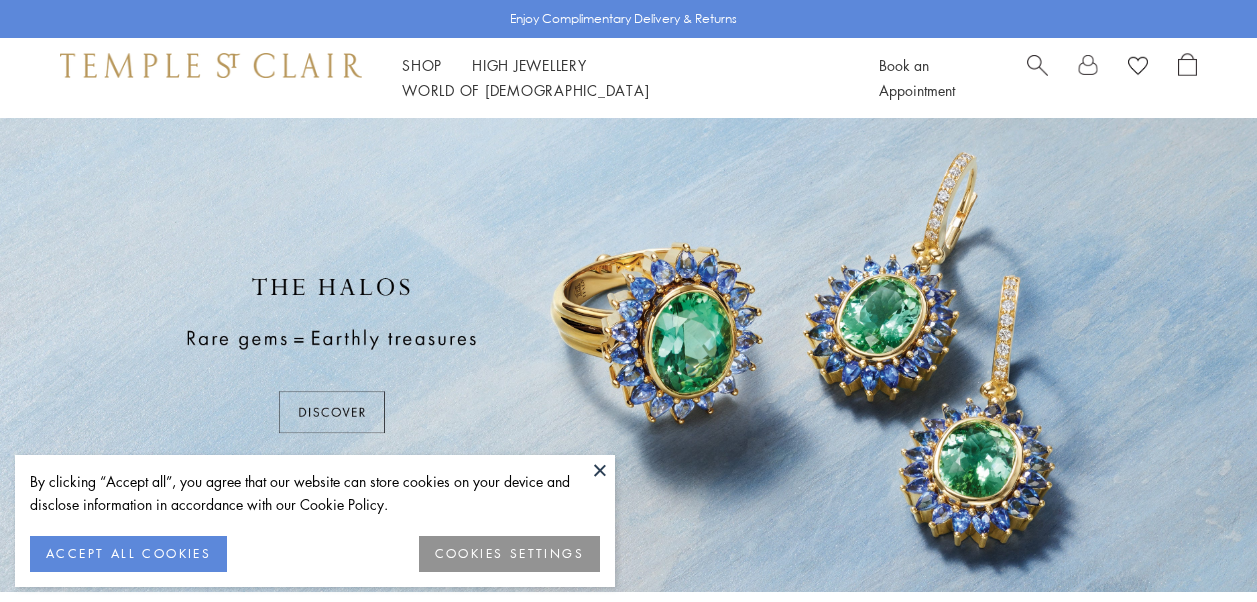 scroll, scrollTop: 0, scrollLeft: 0, axis: both 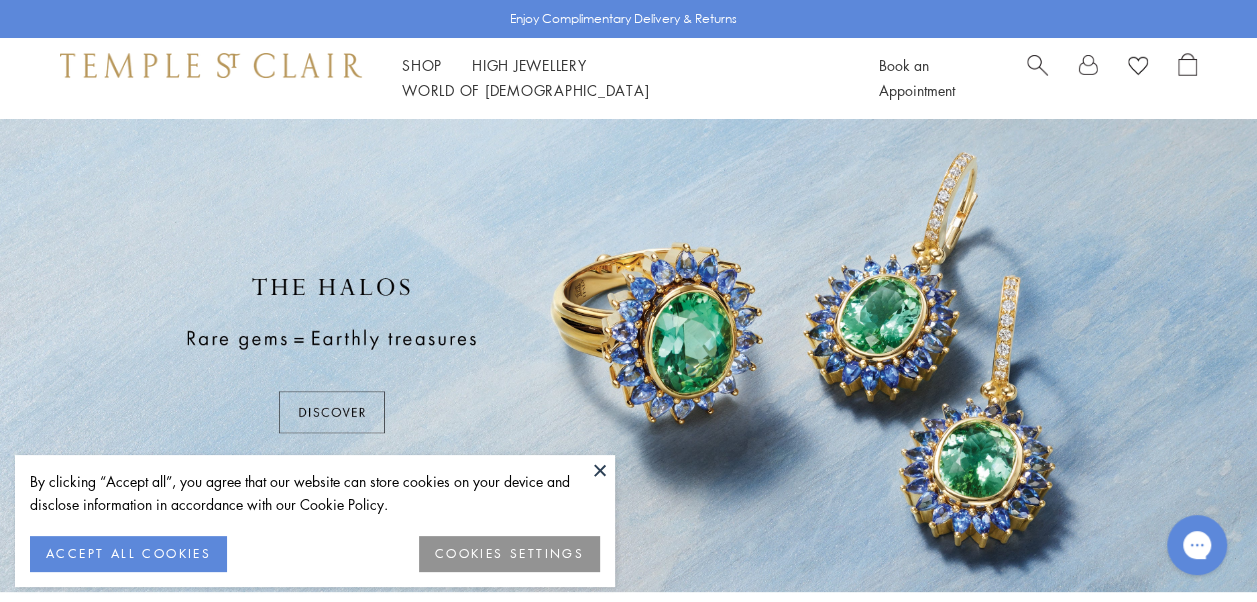 click at bounding box center (600, 470) 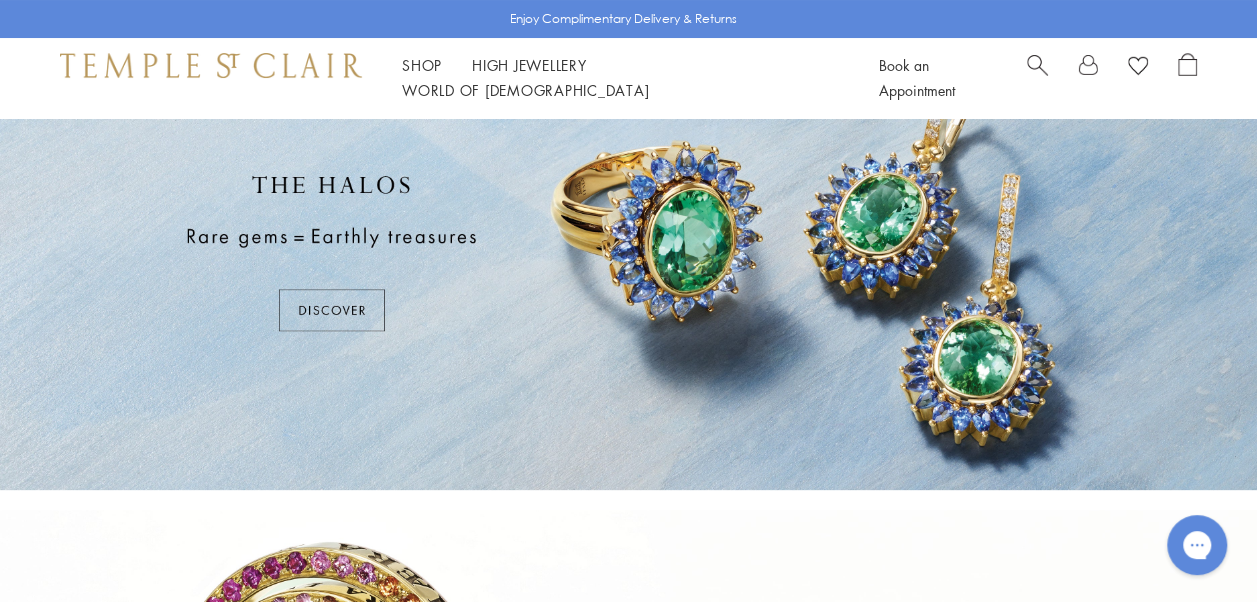 scroll, scrollTop: 0, scrollLeft: 0, axis: both 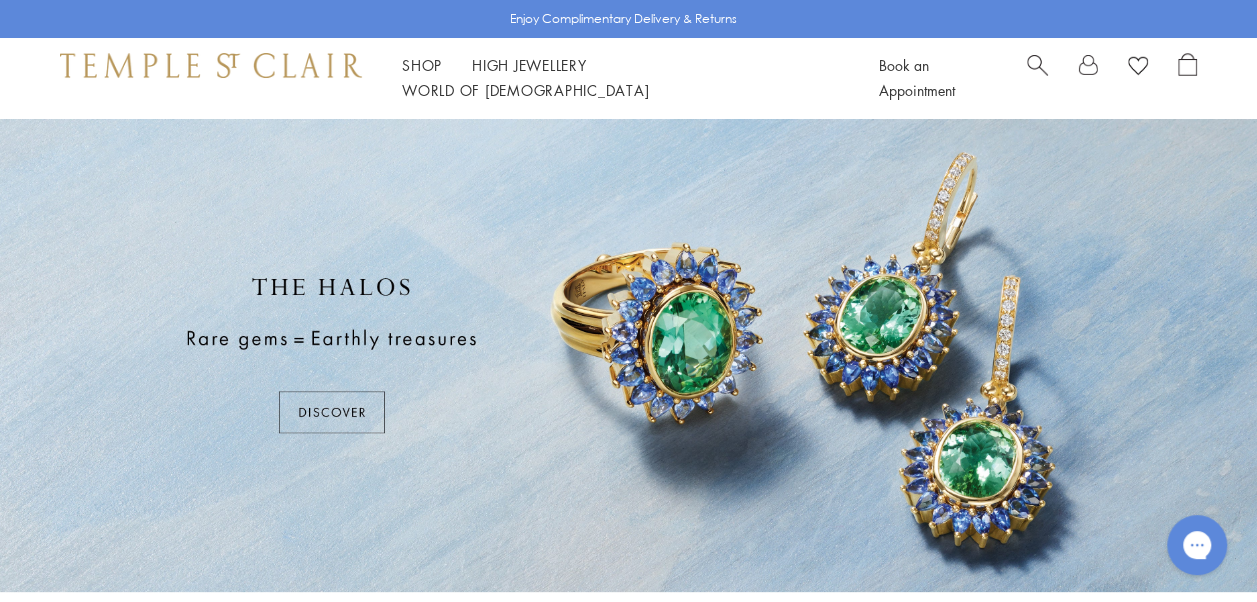 click at bounding box center [628, 355] 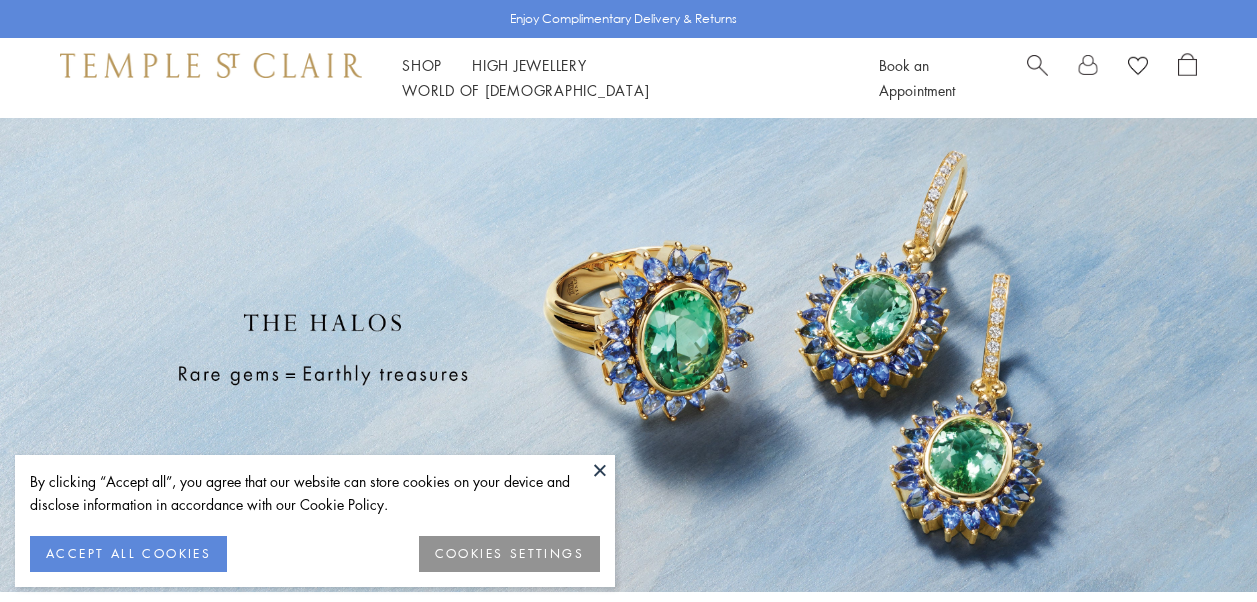 scroll, scrollTop: 0, scrollLeft: 0, axis: both 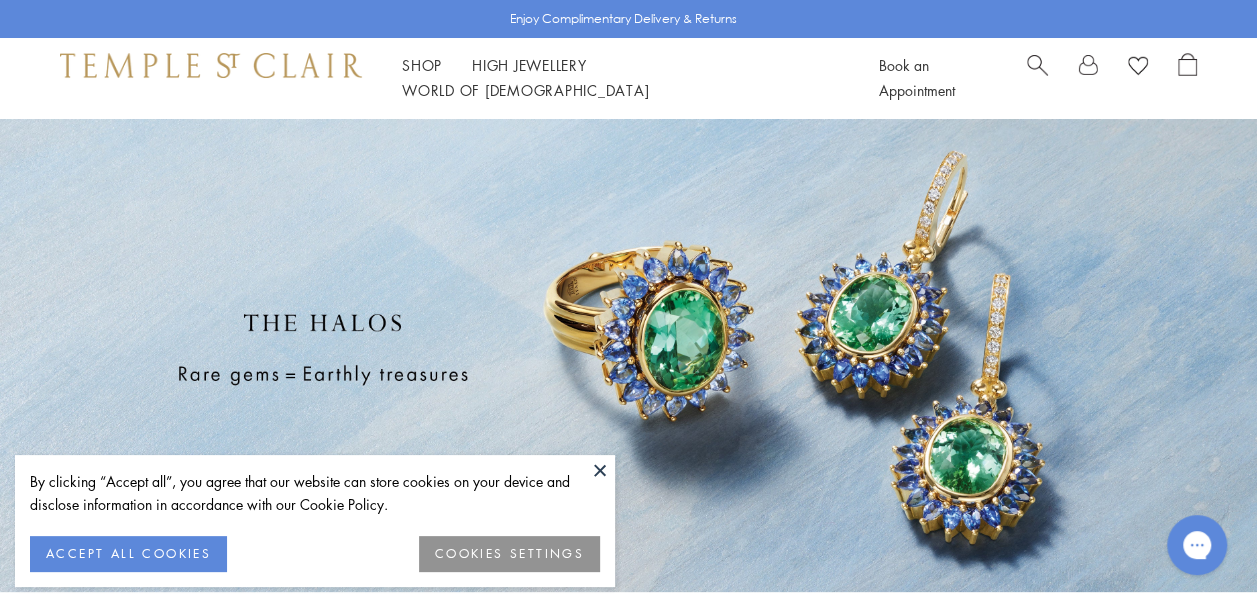click at bounding box center (600, 470) 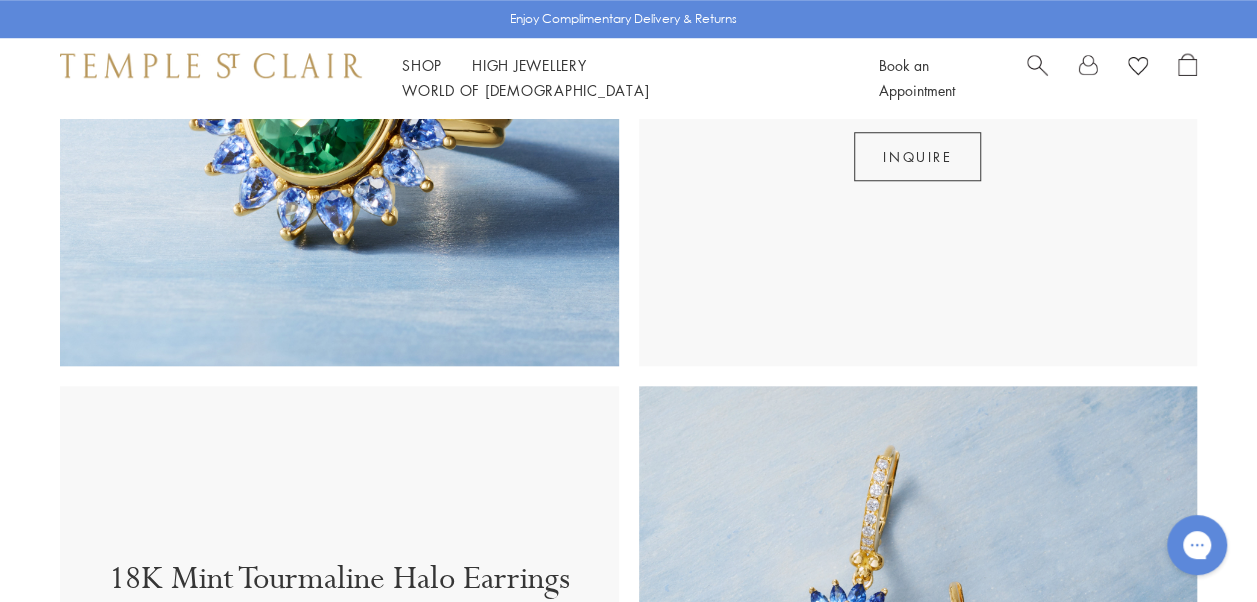 scroll, scrollTop: 1165, scrollLeft: 0, axis: vertical 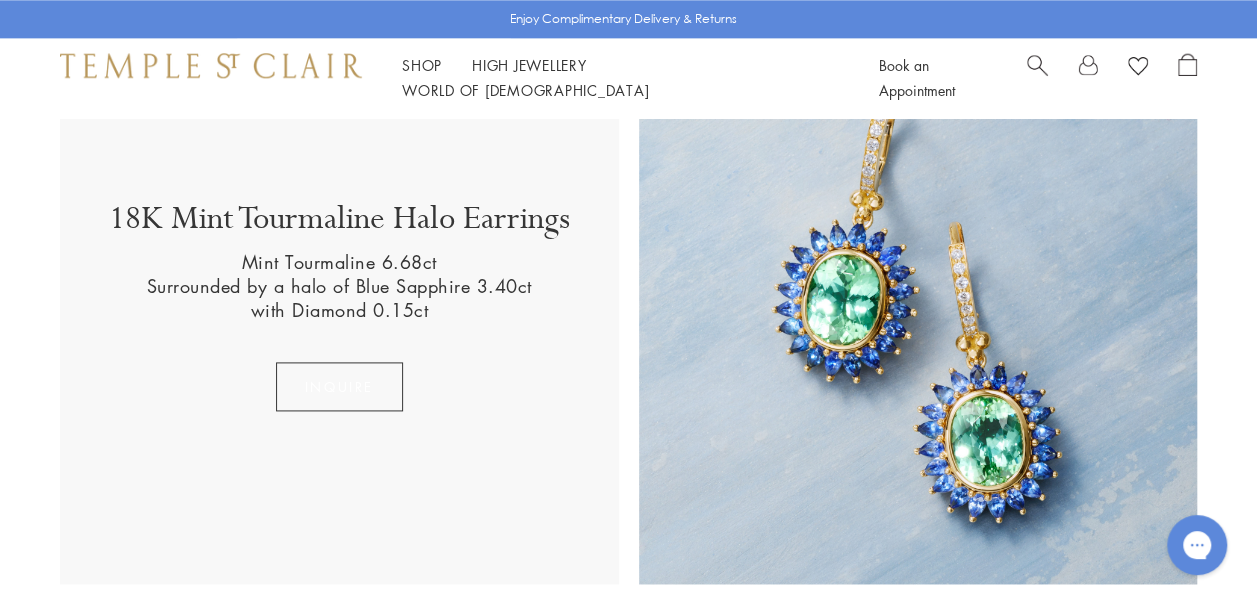 click on "Inquire" at bounding box center (339, 386) 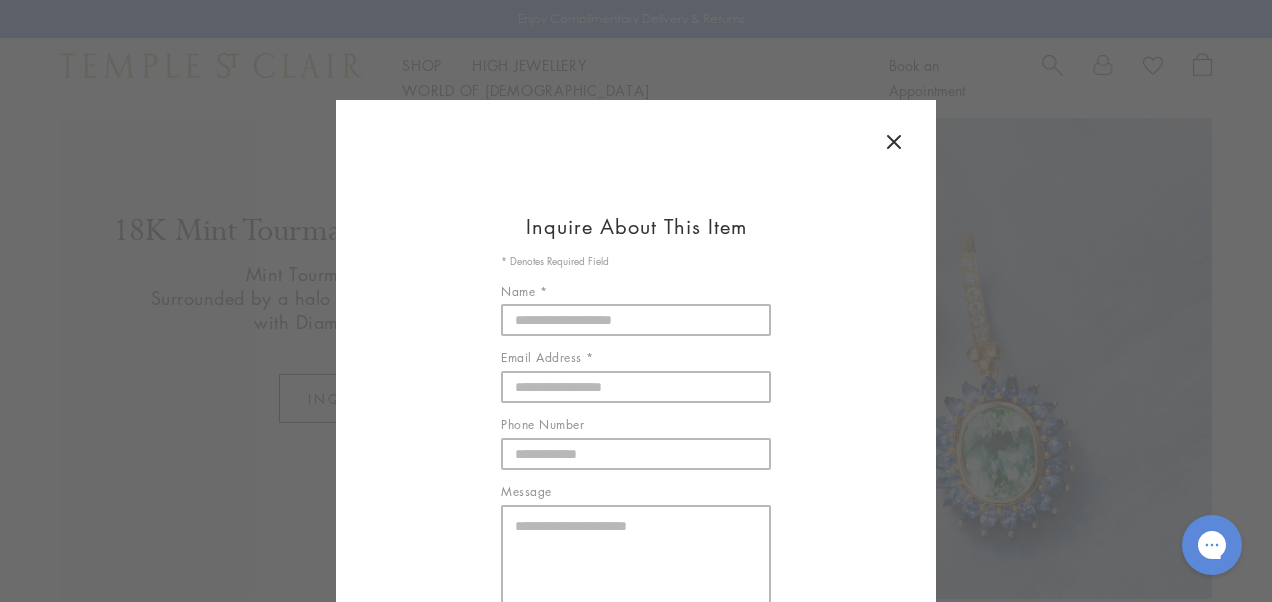 click 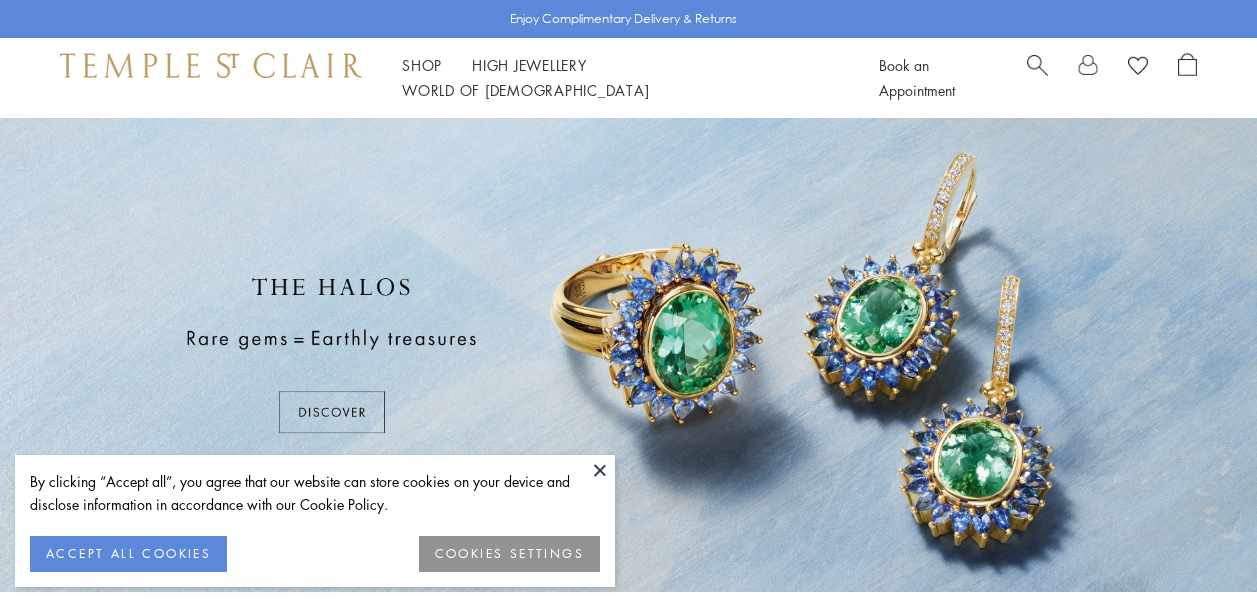 scroll, scrollTop: 0, scrollLeft: 0, axis: both 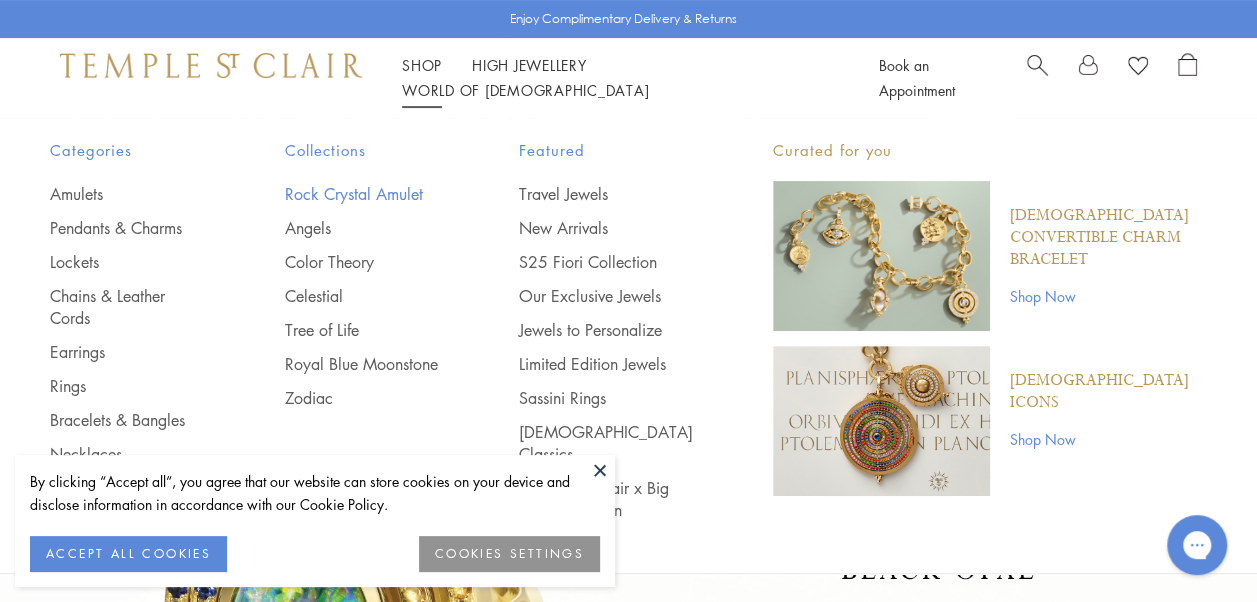 click on "Rock Crystal Amulet" at bounding box center [362, 194] 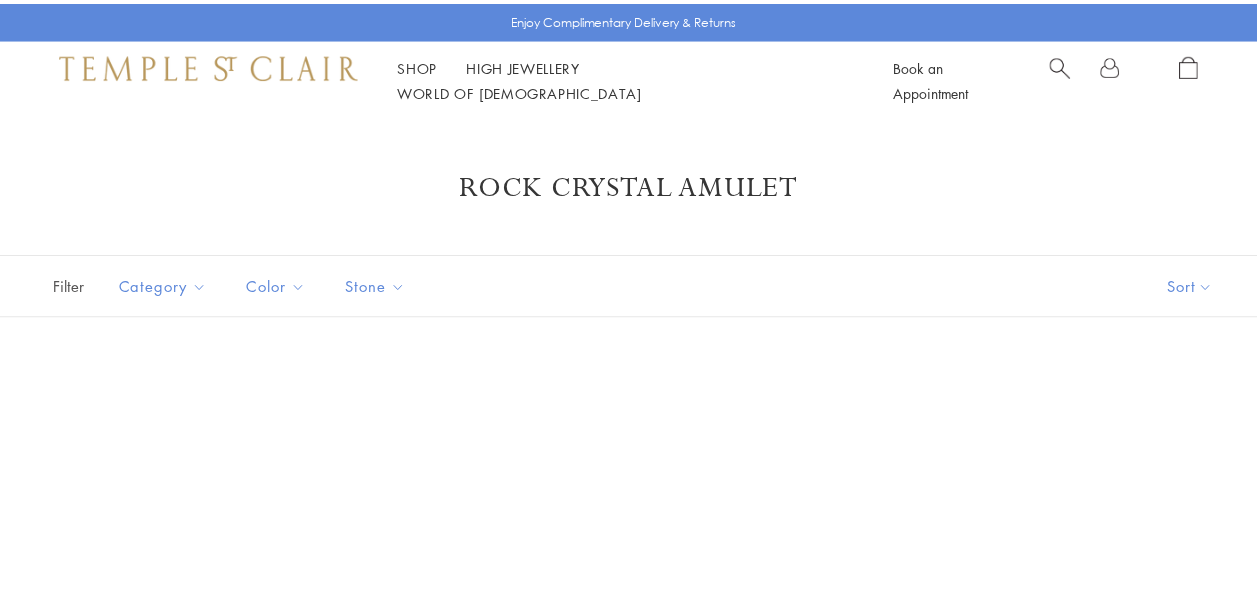 scroll, scrollTop: 0, scrollLeft: 0, axis: both 